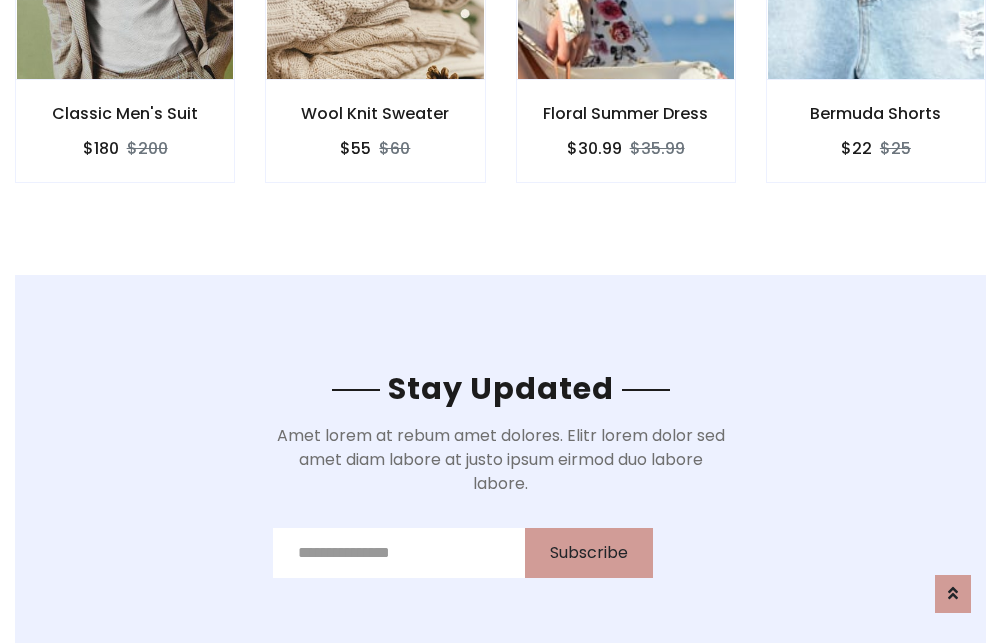 scroll, scrollTop: 3012, scrollLeft: 0, axis: vertical 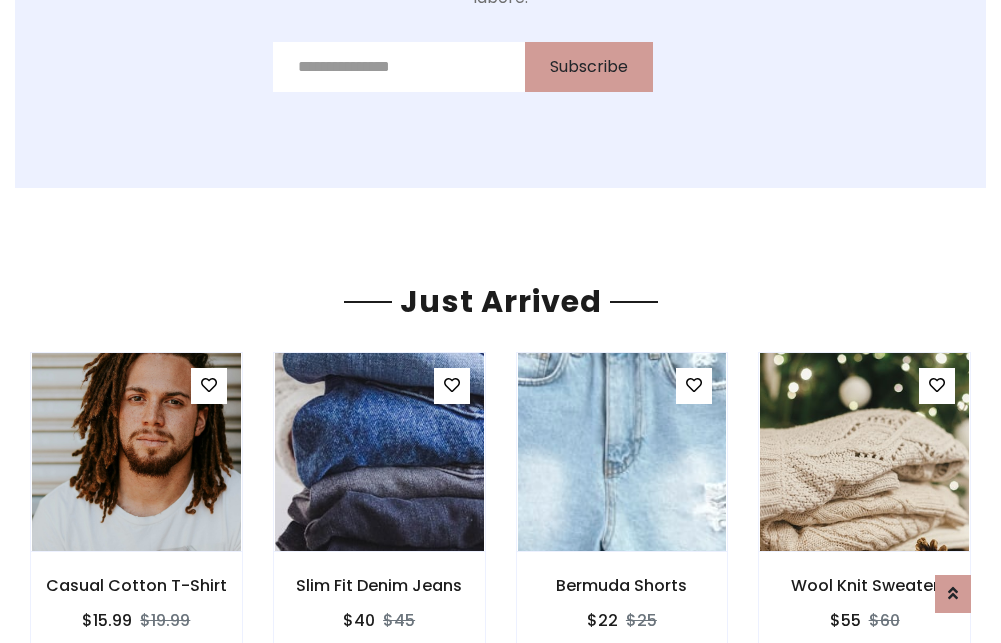 click on "Floral Summer Dress
$30.99
$35.99" at bounding box center (626, -441) 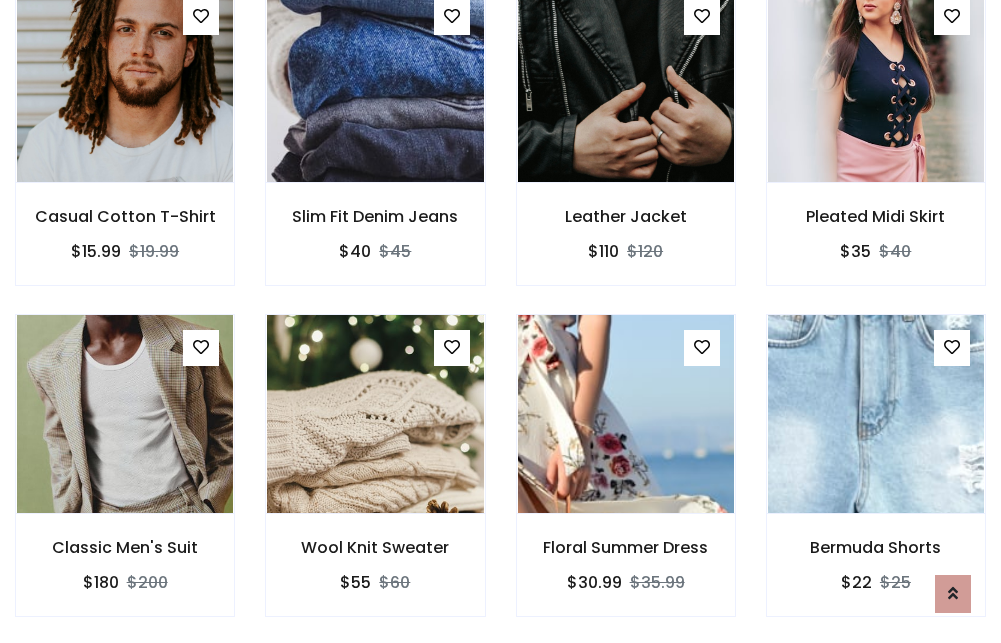 click on "Floral Summer Dress
$30.99
$35.99" at bounding box center (626, 479) 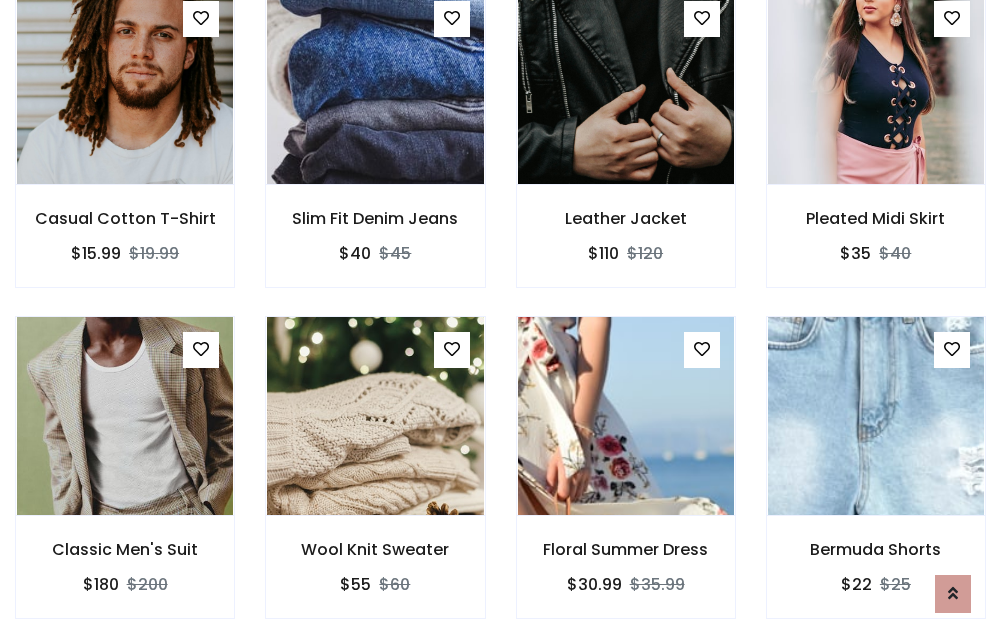 click on "Floral Summer Dress
$30.99
$35.99" at bounding box center (626, 481) 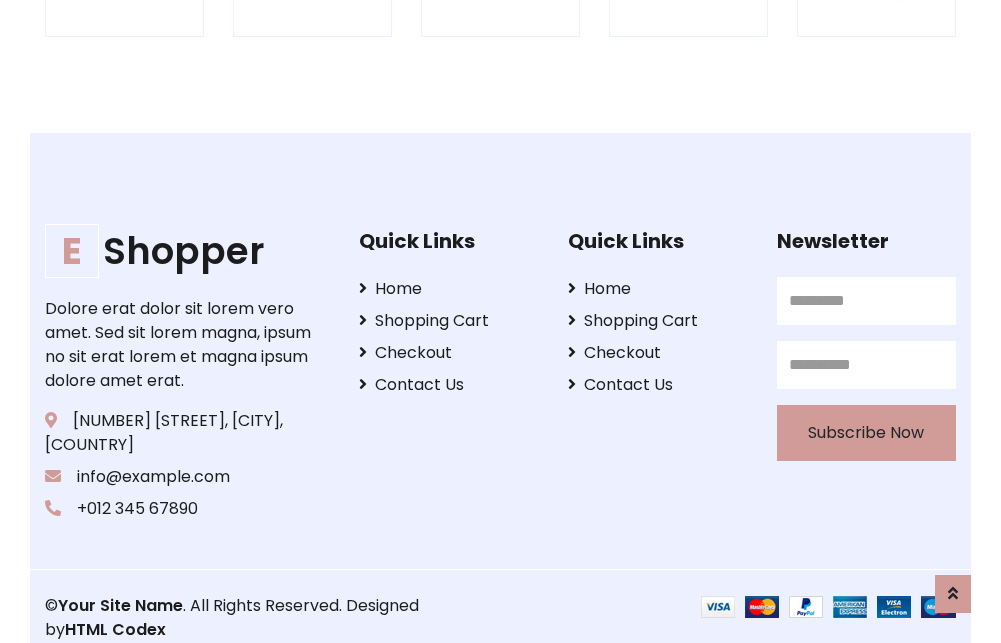 scroll, scrollTop: 3807, scrollLeft: 0, axis: vertical 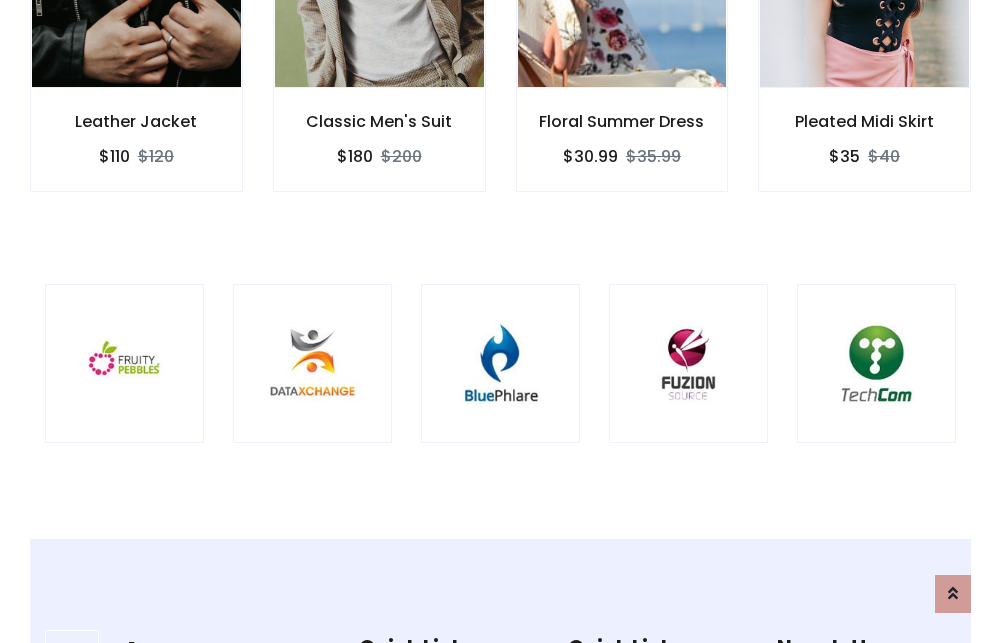 click at bounding box center (500, 363) 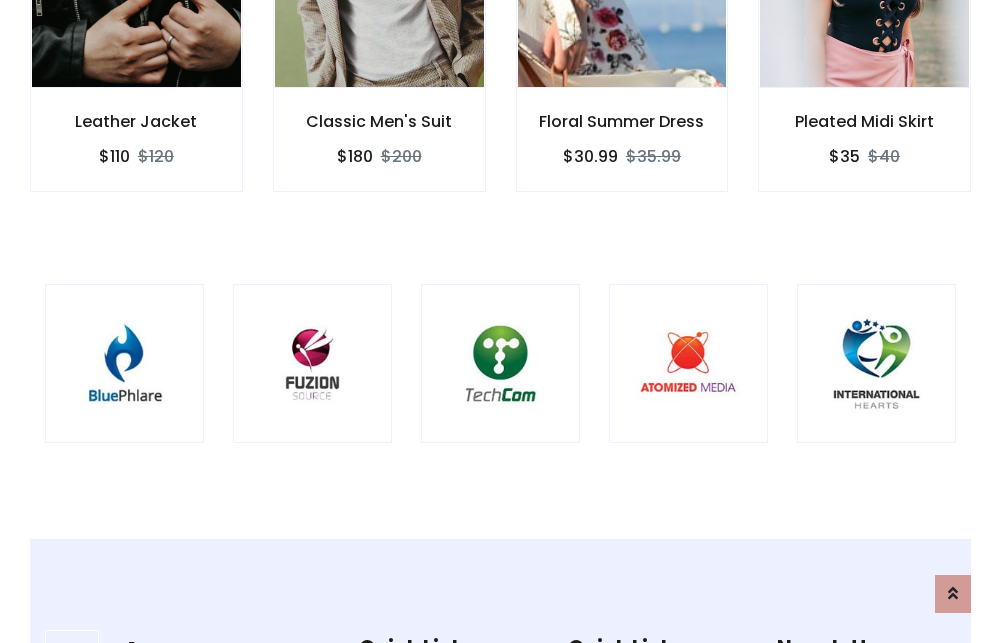 click at bounding box center (500, 363) 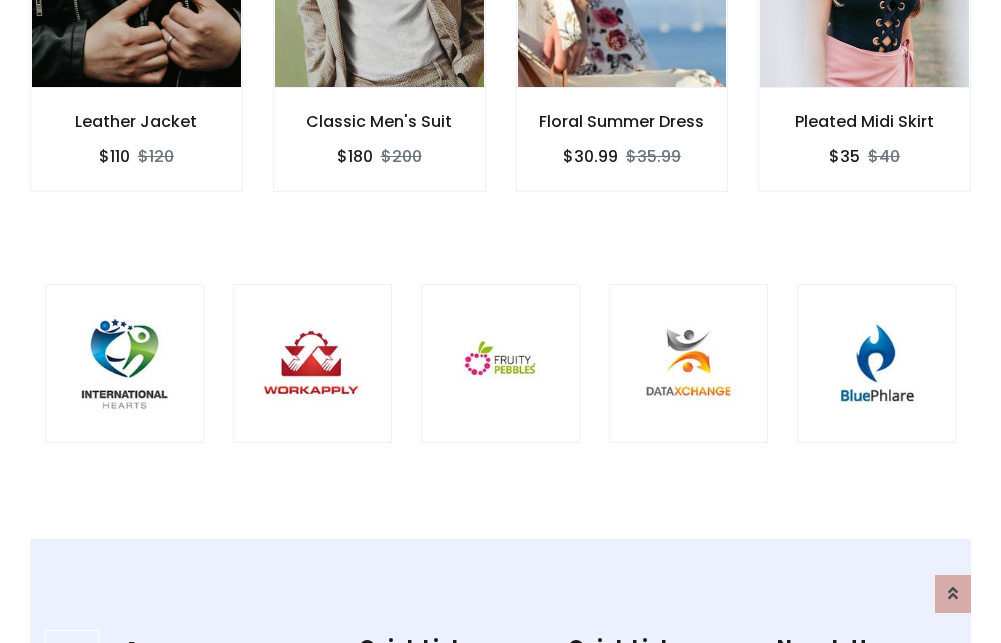 scroll, scrollTop: 0, scrollLeft: 0, axis: both 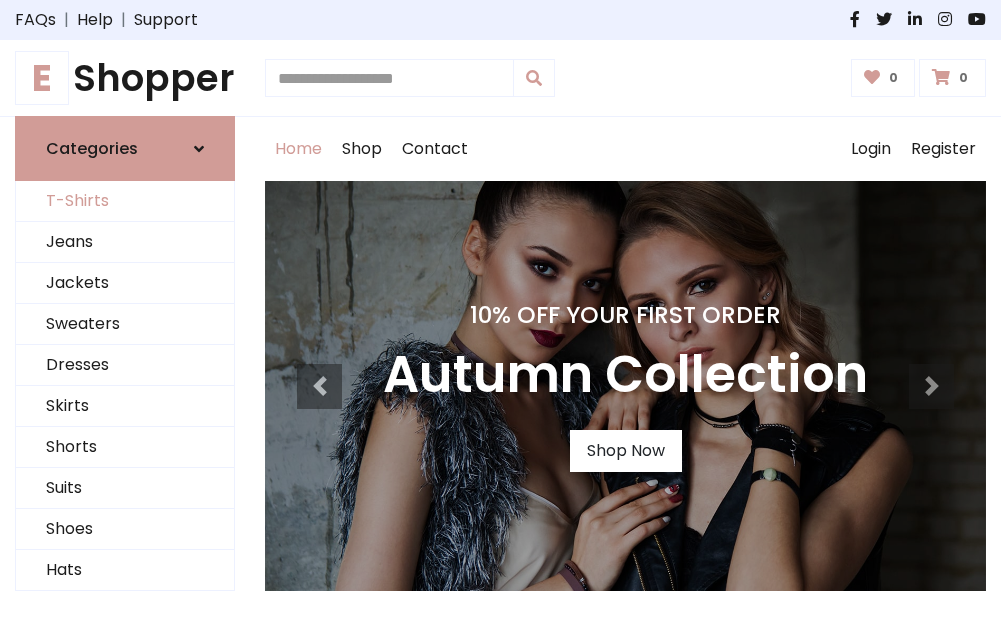 click on "T-Shirts" at bounding box center (125, 201) 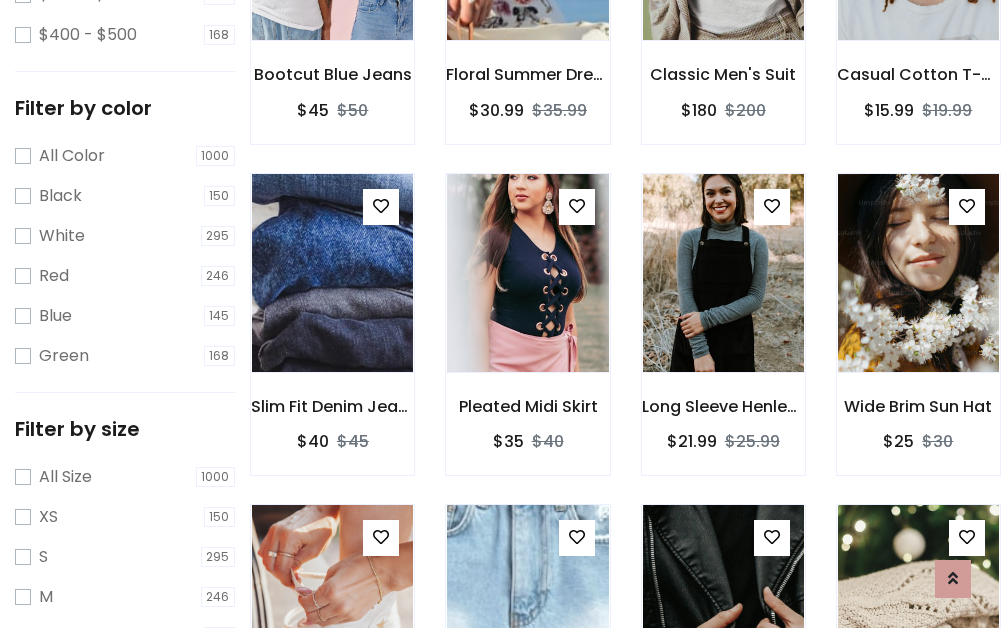 scroll, scrollTop: 701, scrollLeft: 0, axis: vertical 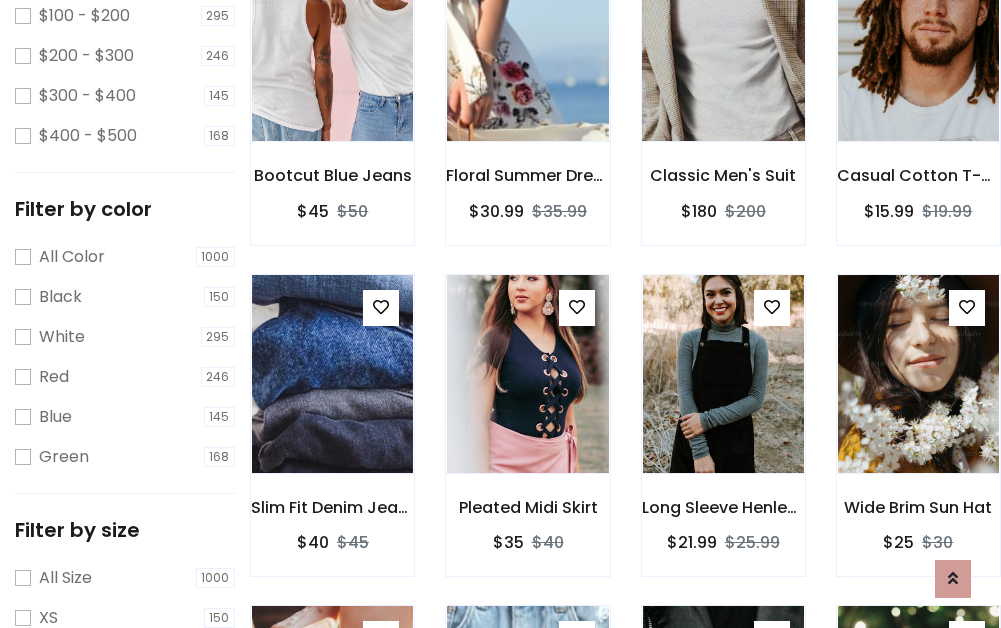 click at bounding box center [723, 42] 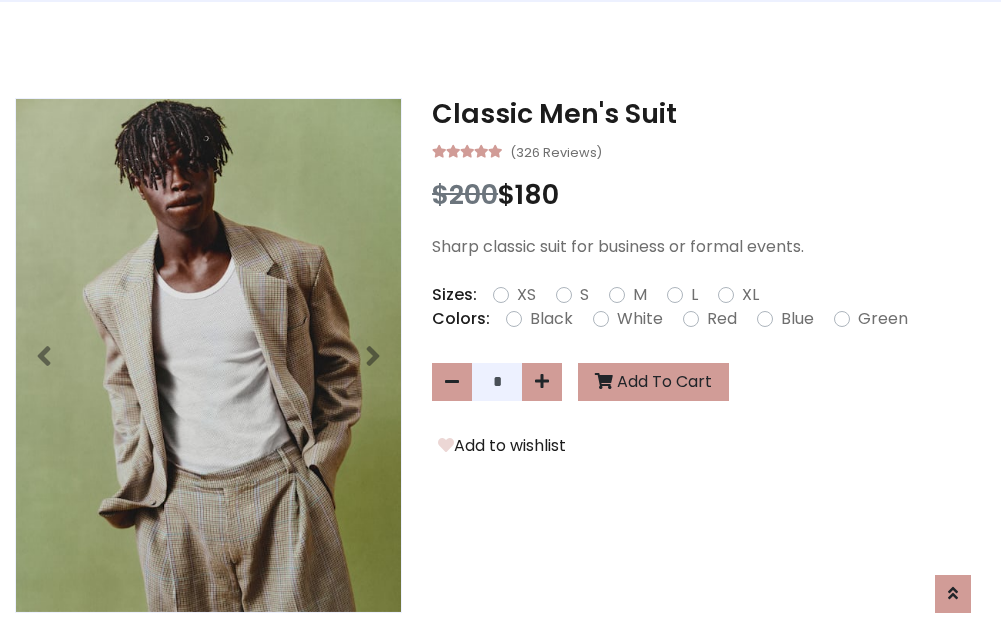 scroll, scrollTop: 0, scrollLeft: 0, axis: both 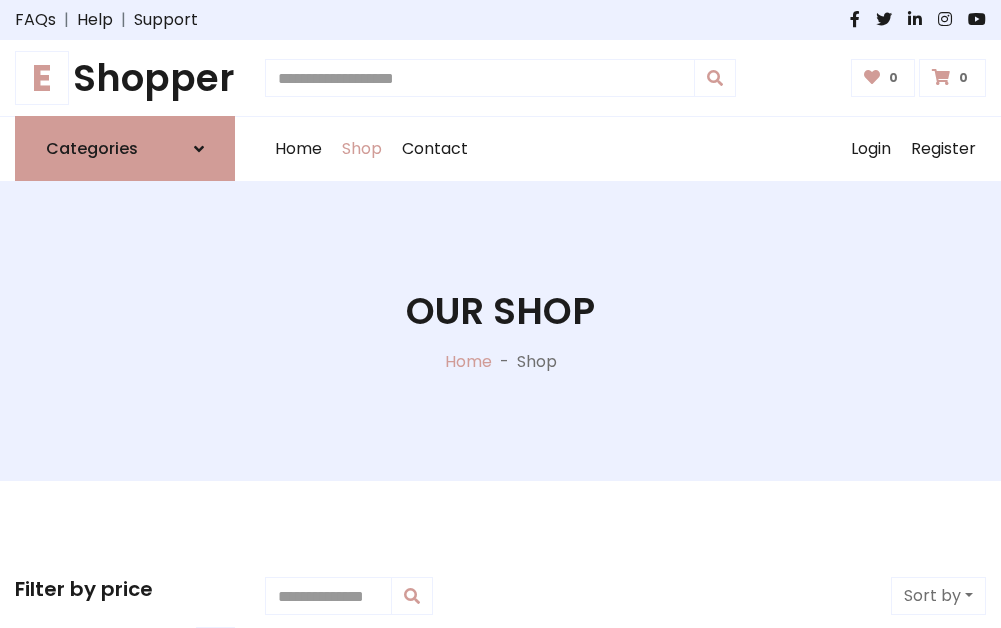 click on "E Shopper" at bounding box center (125, 78) 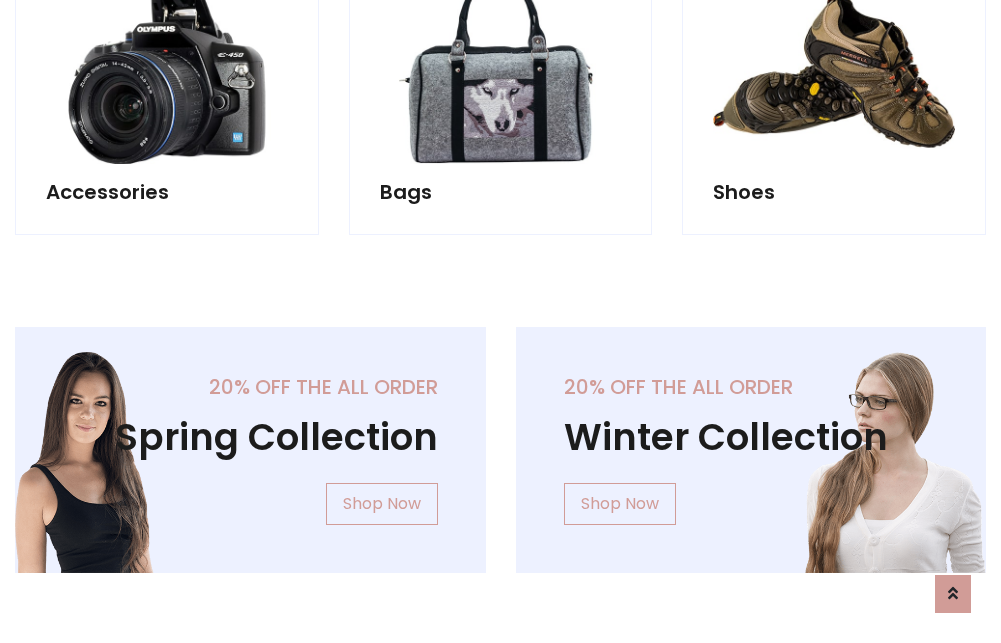 scroll, scrollTop: 1943, scrollLeft: 0, axis: vertical 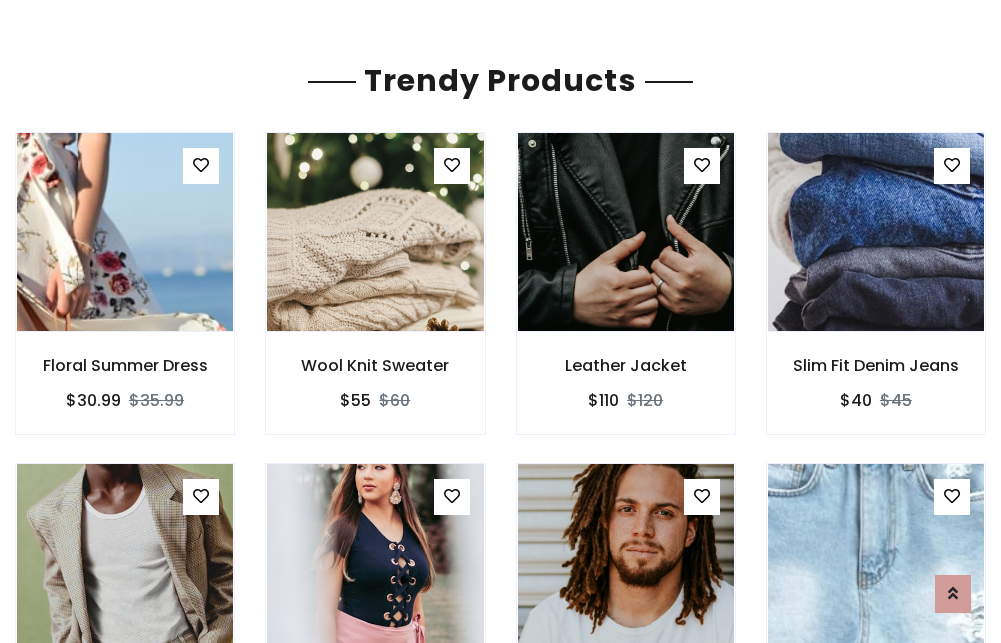 click on "Shop" at bounding box center (362, -1794) 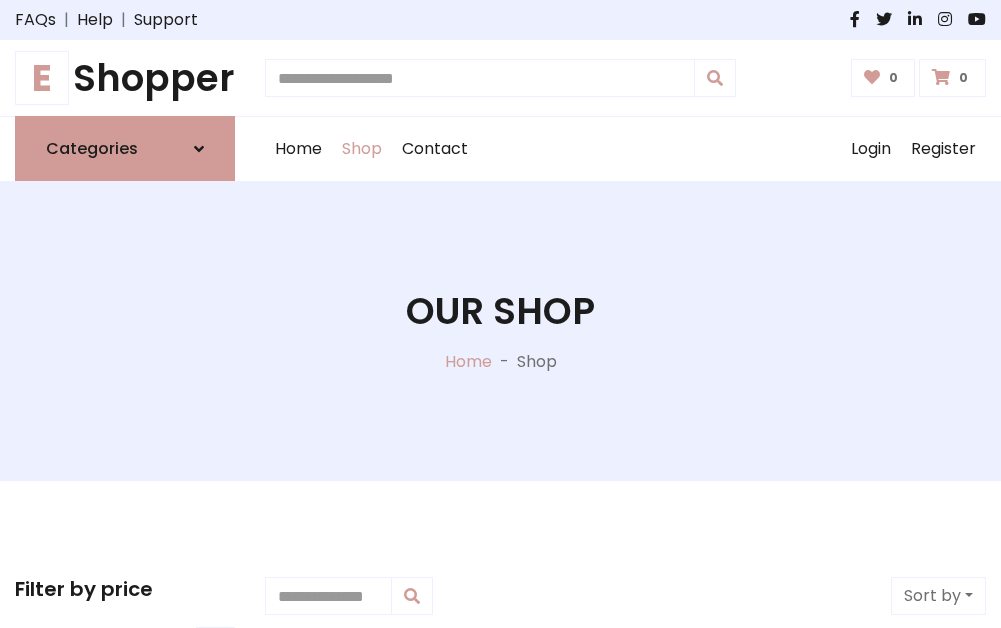 scroll, scrollTop: 0, scrollLeft: 0, axis: both 